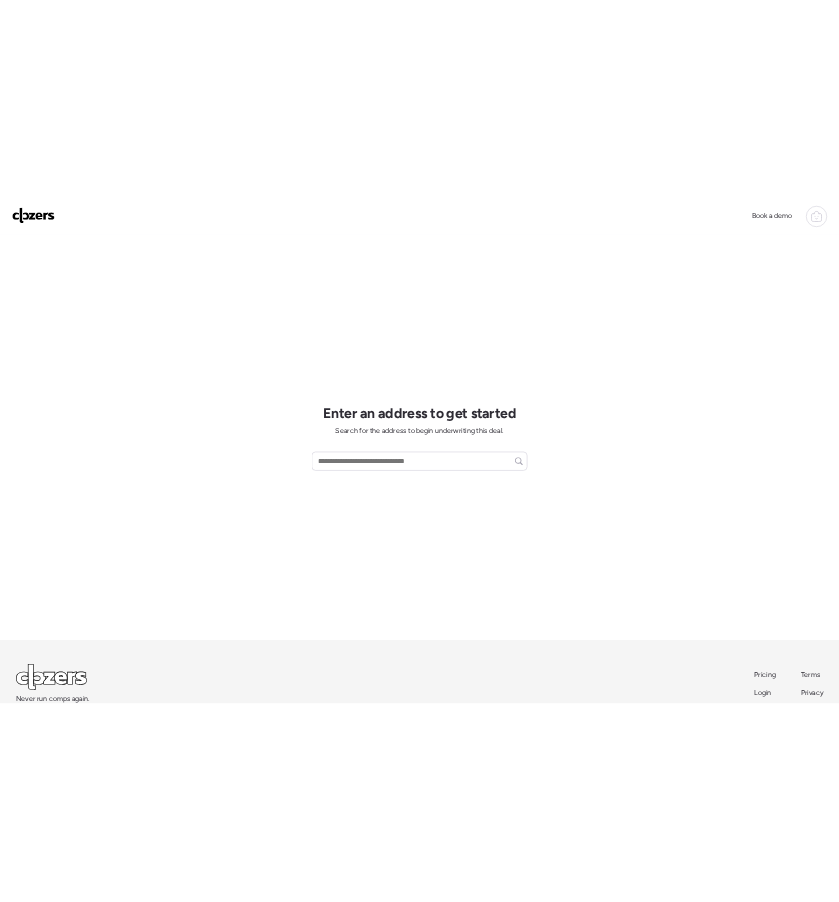 scroll, scrollTop: 0, scrollLeft: 0, axis: both 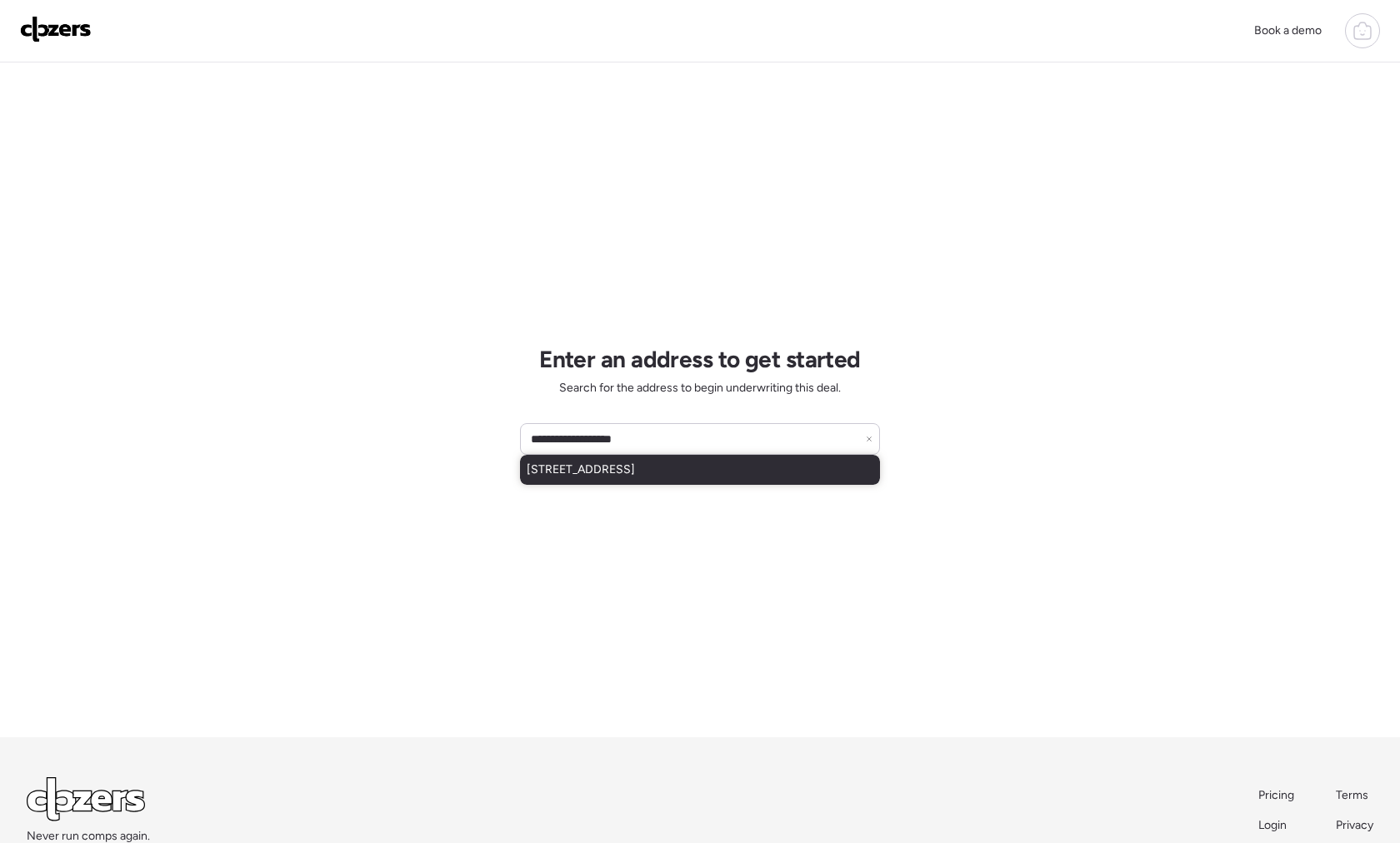 click on "[STREET_ADDRESS]" at bounding box center [581, 470] 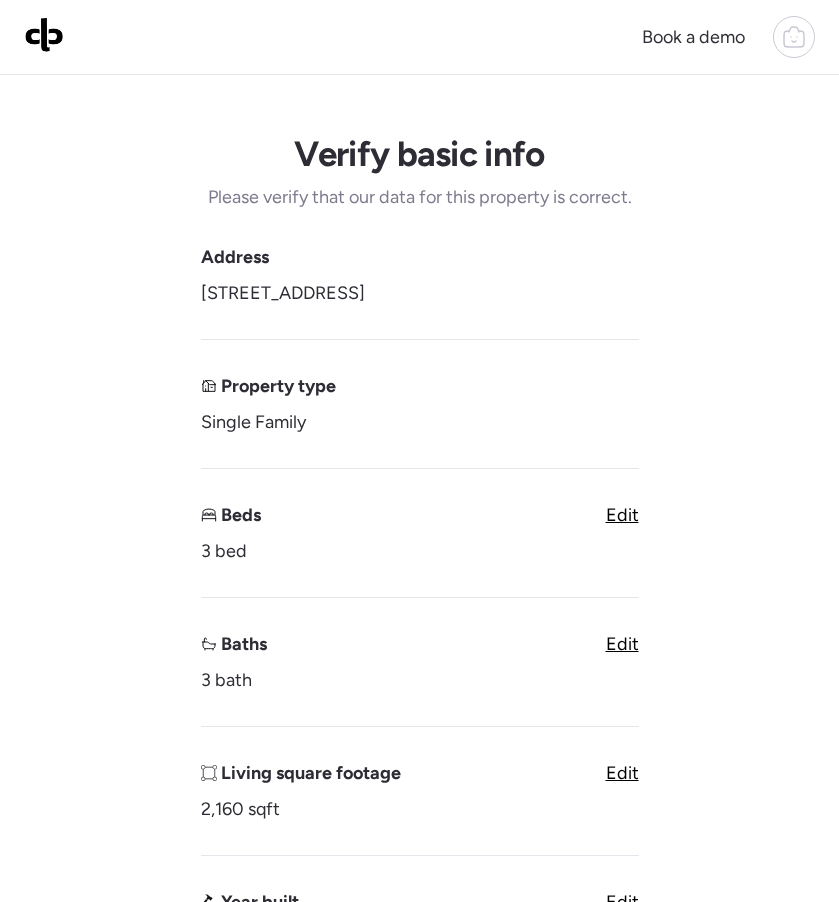click on "Edit" at bounding box center [622, 644] 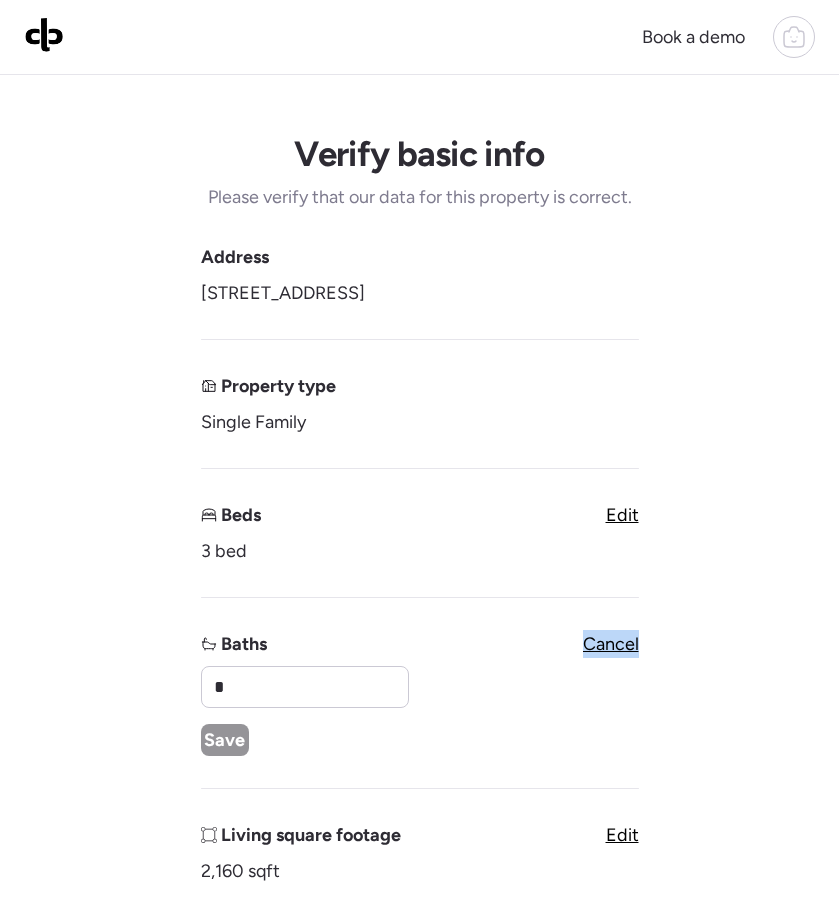 click on "Cancel" at bounding box center [611, 644] 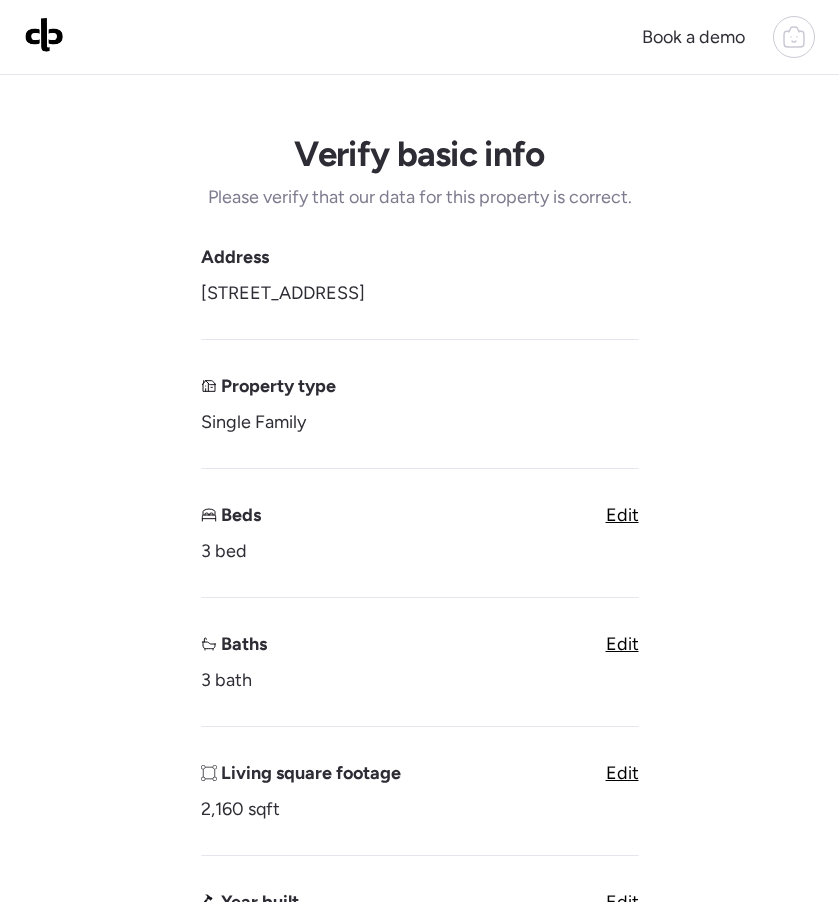 click on "Edit" at bounding box center (622, 644) 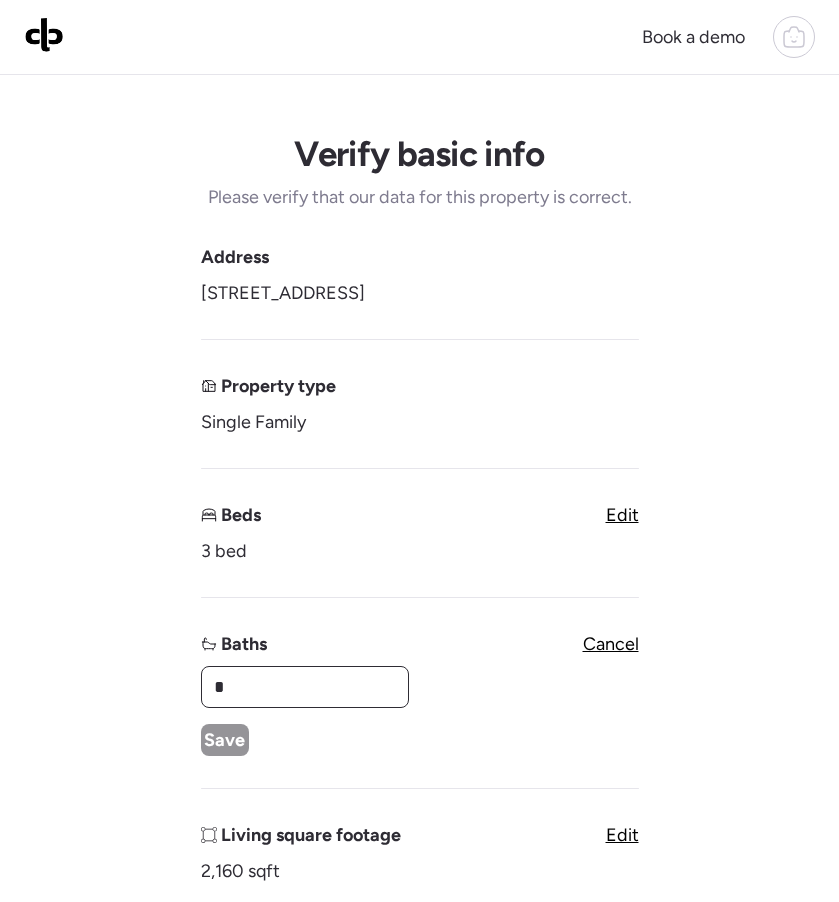 click on "*" at bounding box center [305, 687] 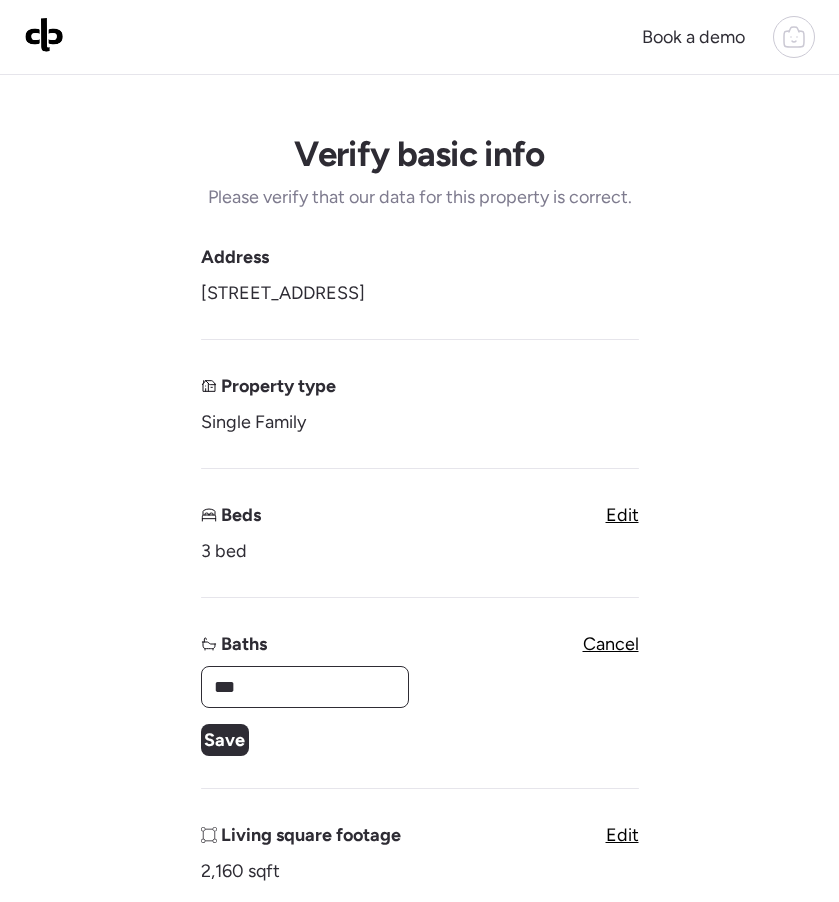 type on "***" 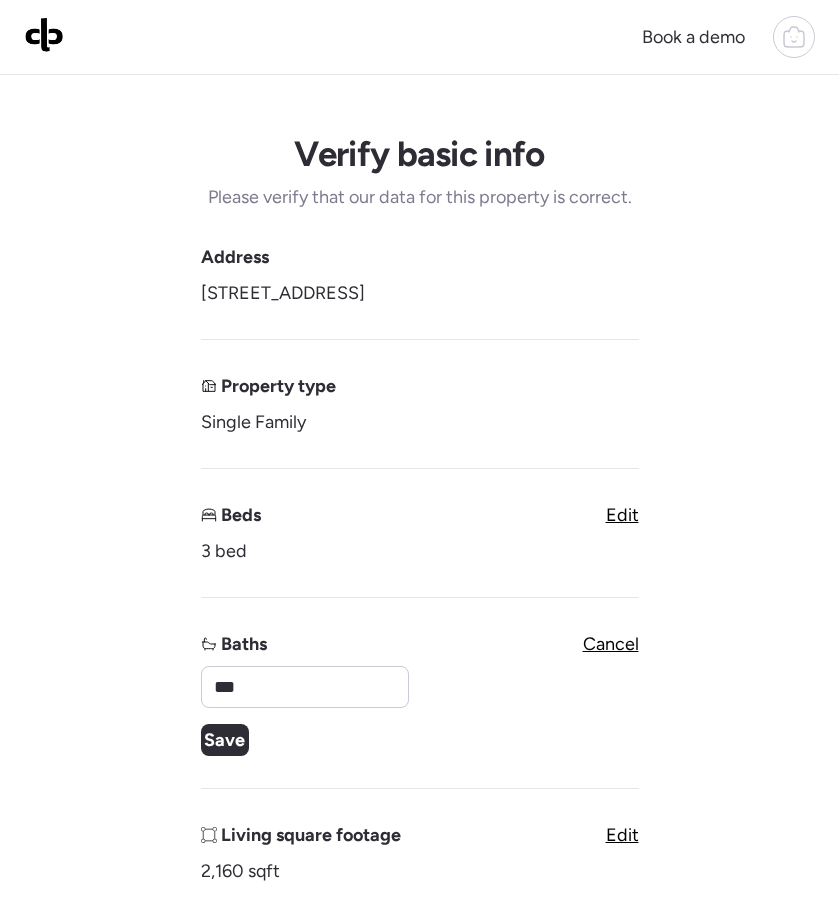 click on "Save" at bounding box center (224, 740) 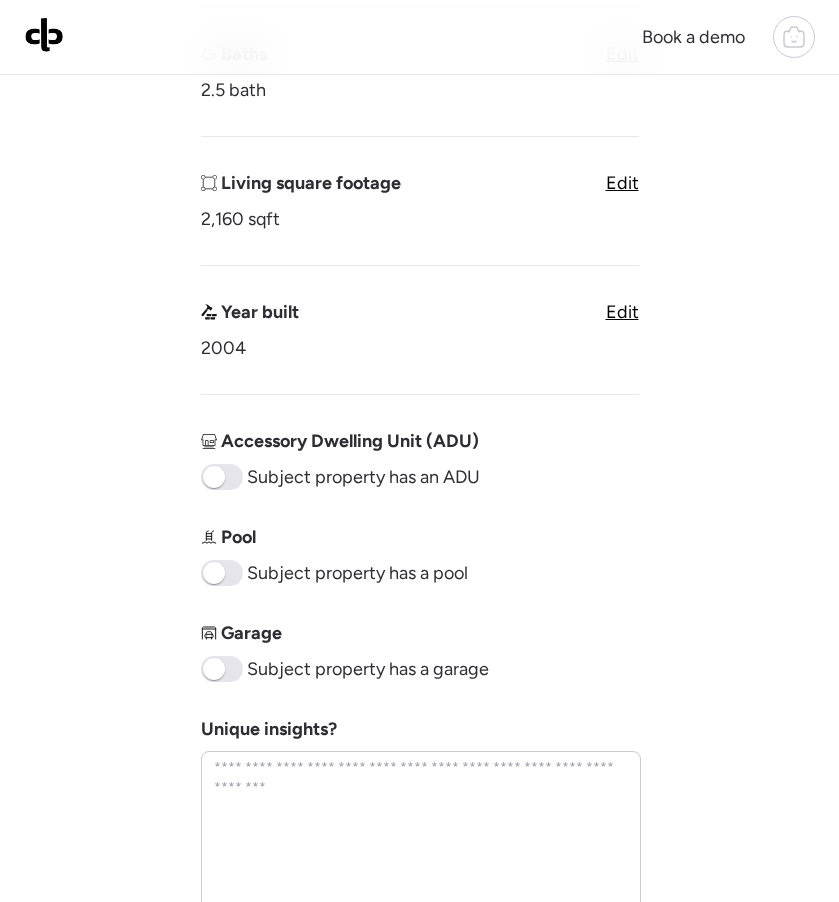 scroll, scrollTop: 596, scrollLeft: 0, axis: vertical 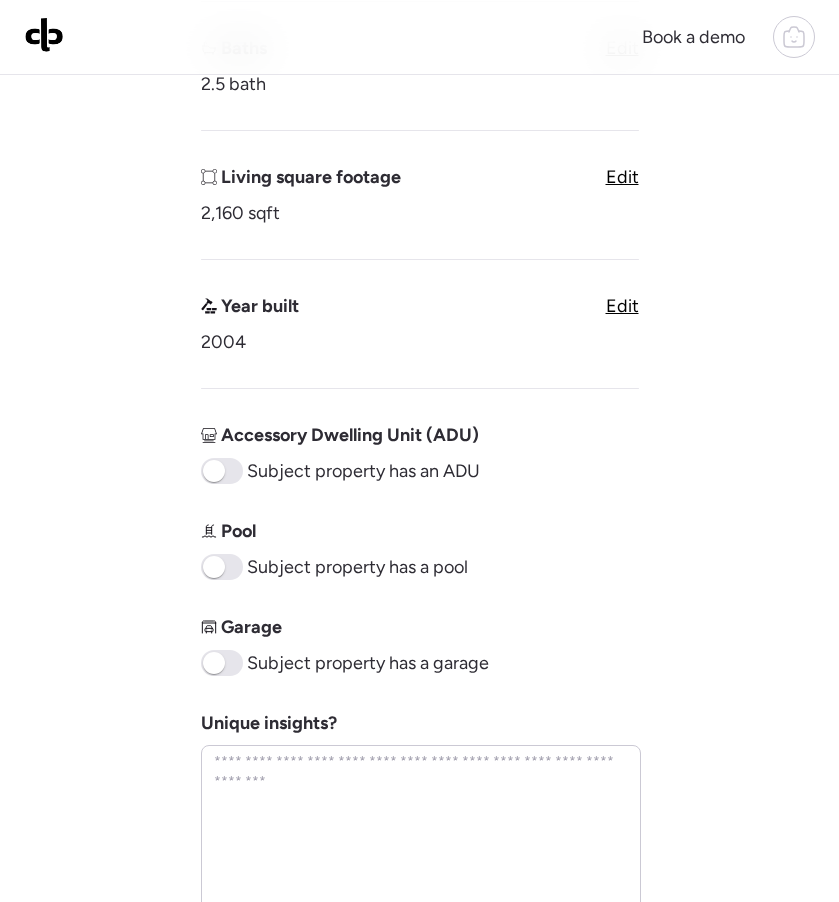 click at bounding box center [214, 663] 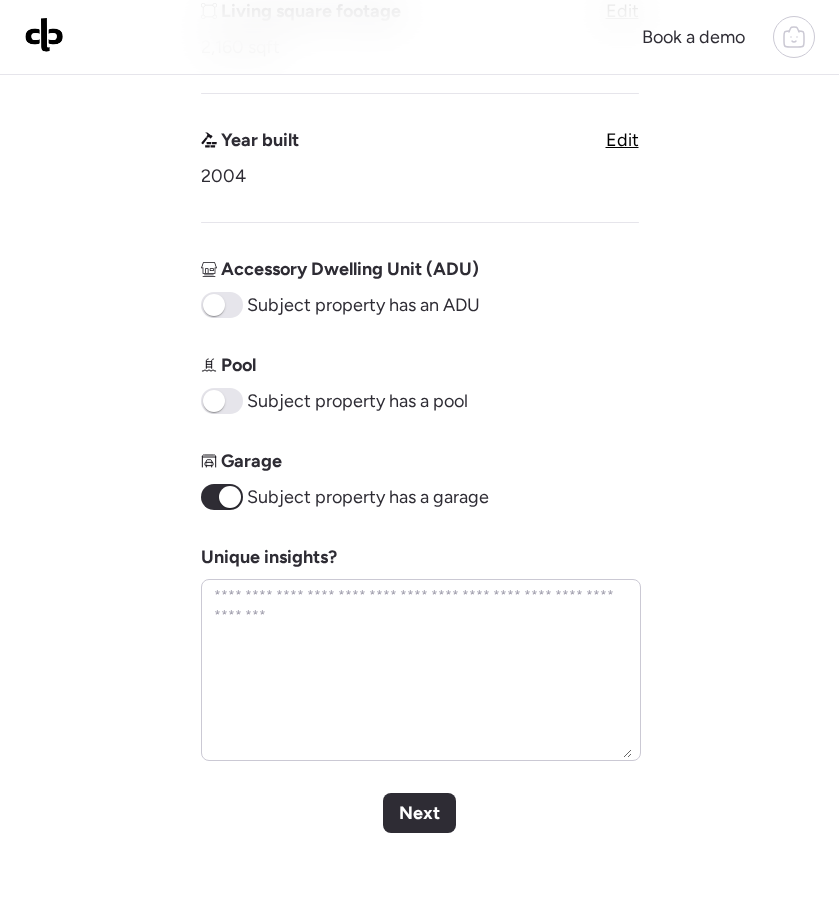 scroll, scrollTop: 1080, scrollLeft: 0, axis: vertical 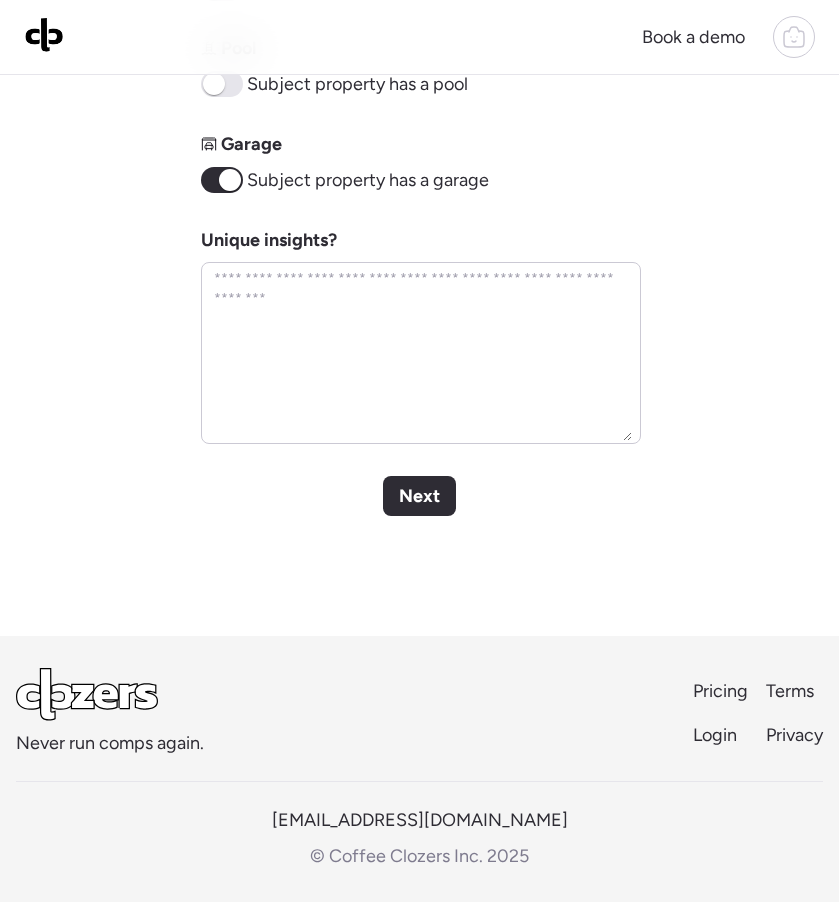click on "Next" at bounding box center (419, 496) 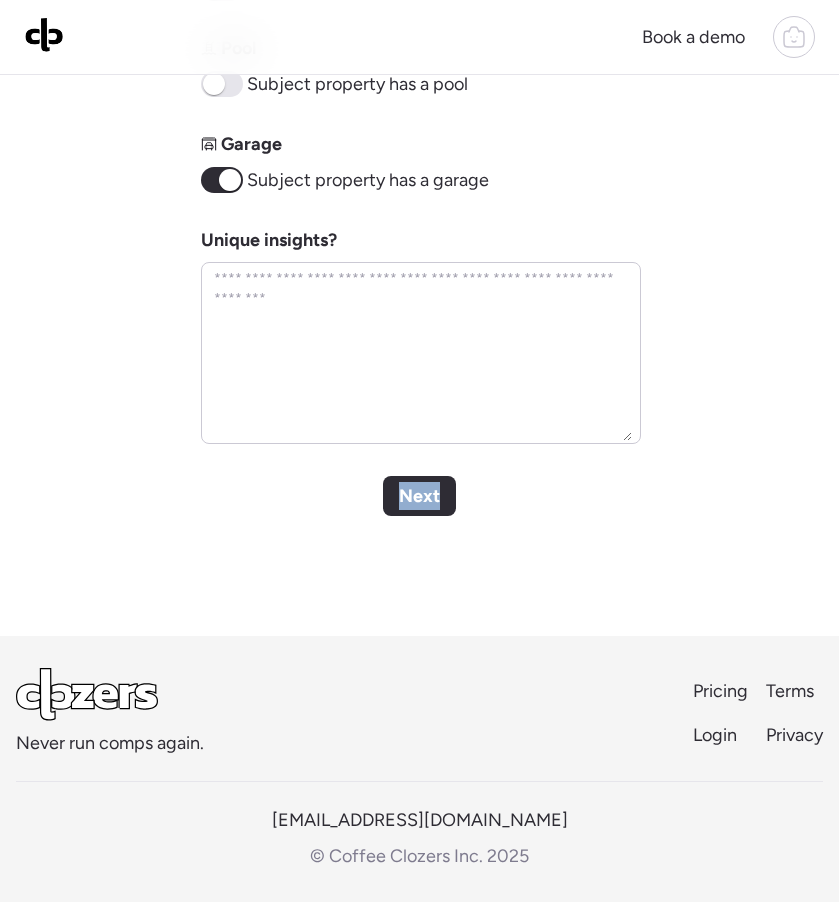 click on "Next" at bounding box center (419, 496) 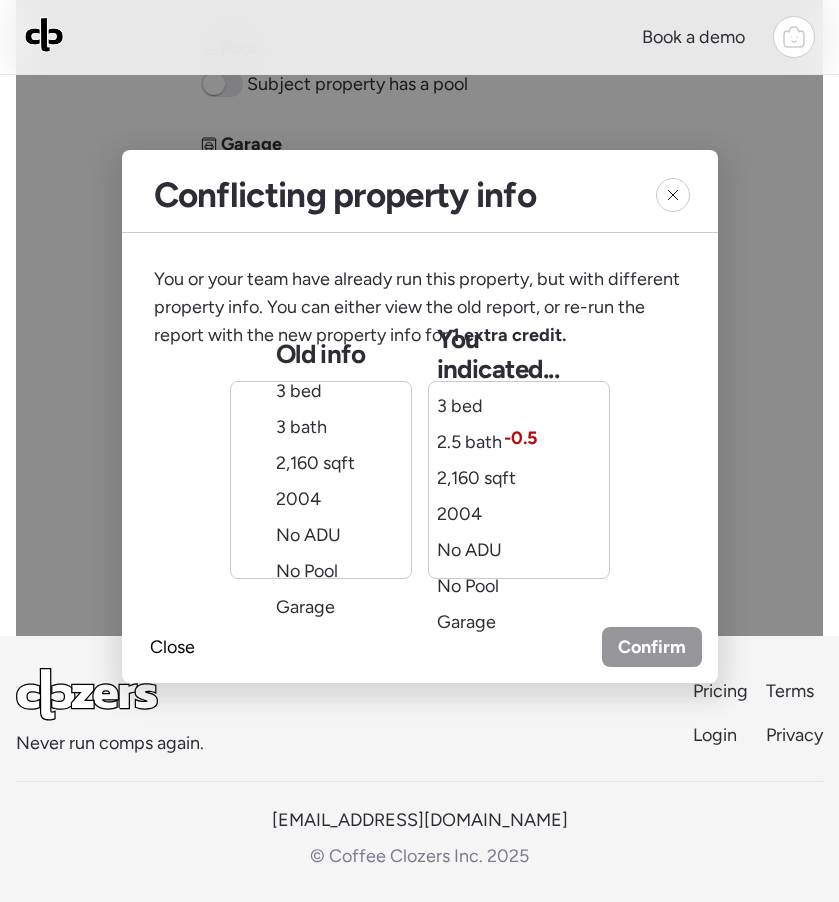 click on "2,160 sqft" at bounding box center [476, 478] 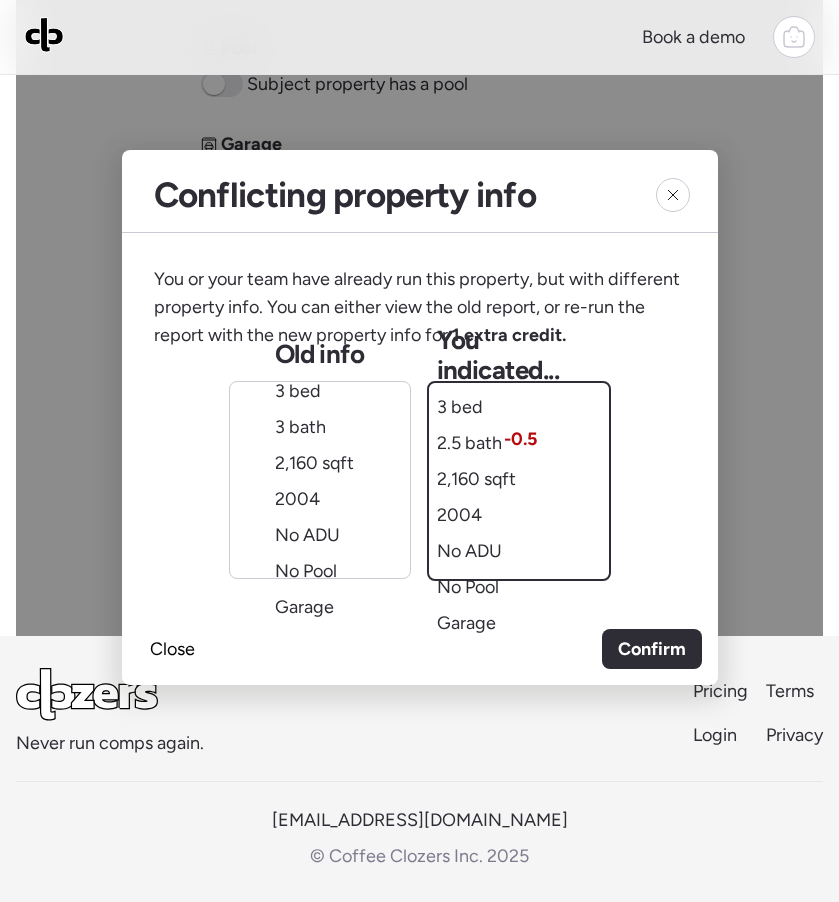 click on "Confirm" at bounding box center (652, 649) 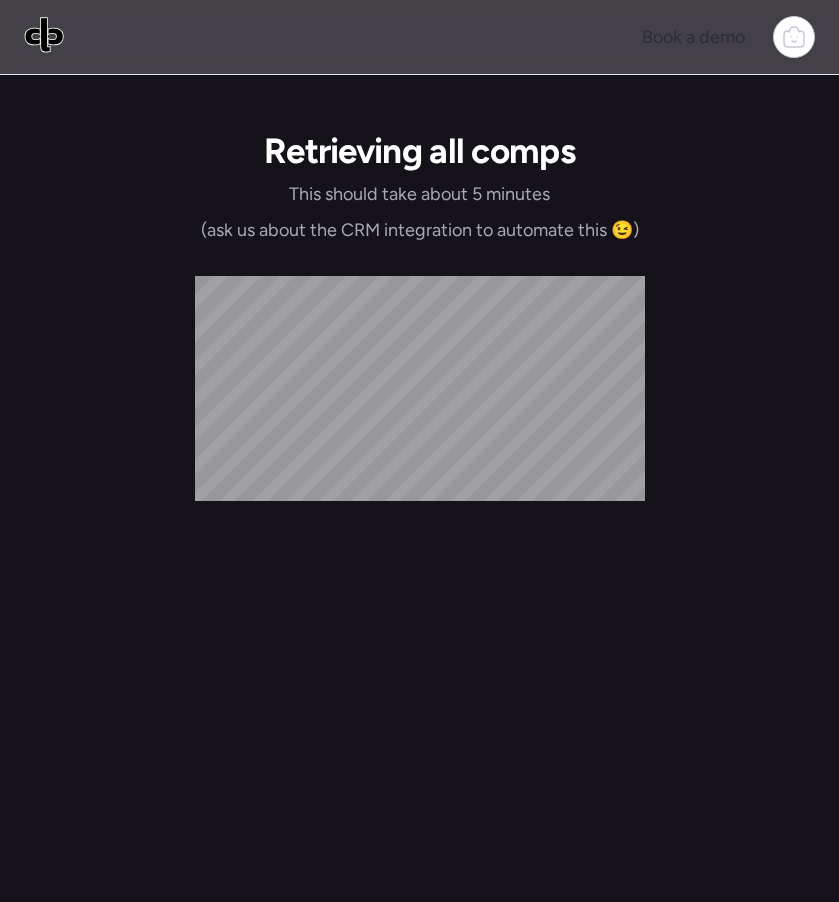 scroll, scrollTop: 0, scrollLeft: 0, axis: both 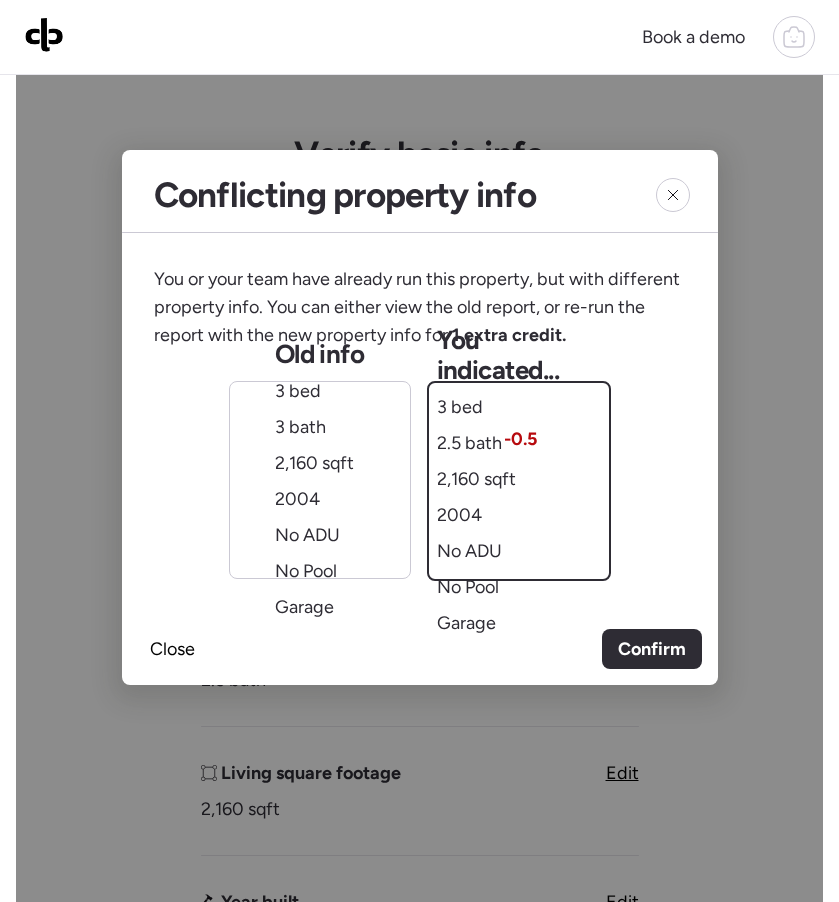 click on "Confirm" at bounding box center [652, 649] 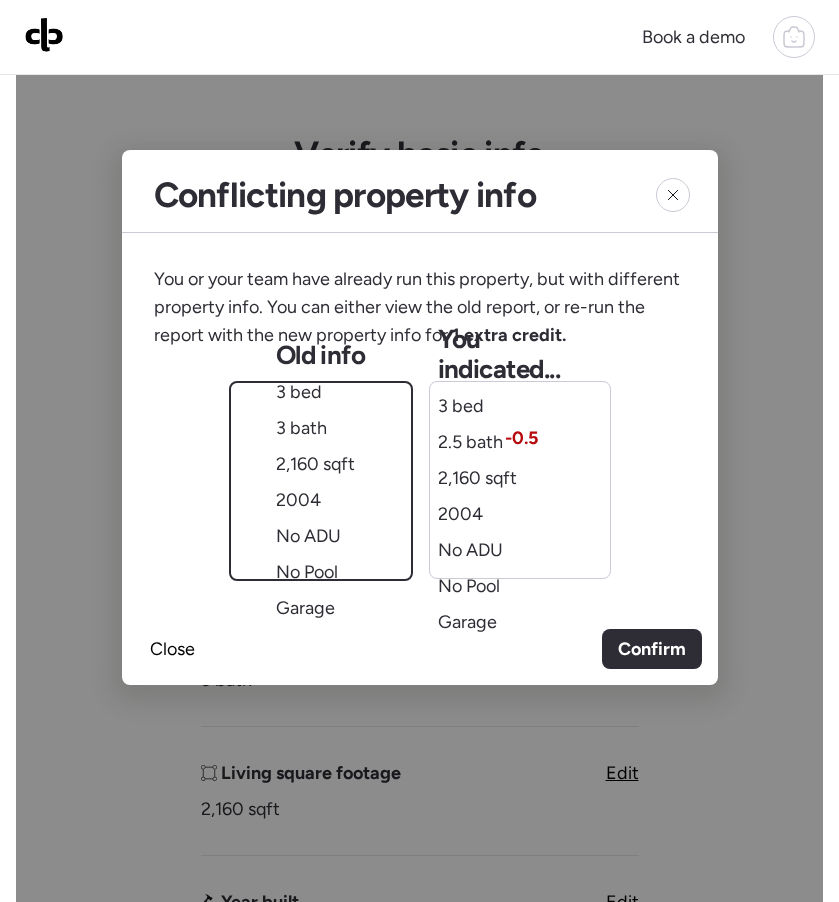 click on "Confirm" at bounding box center [652, 649] 